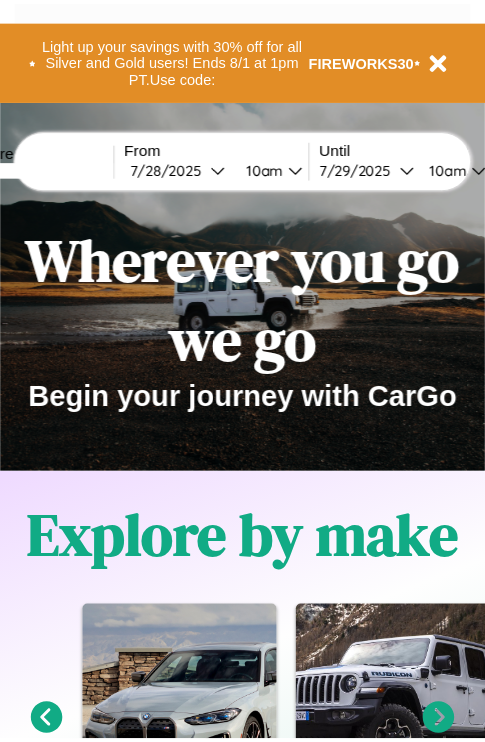 scroll, scrollTop: 0, scrollLeft: 0, axis: both 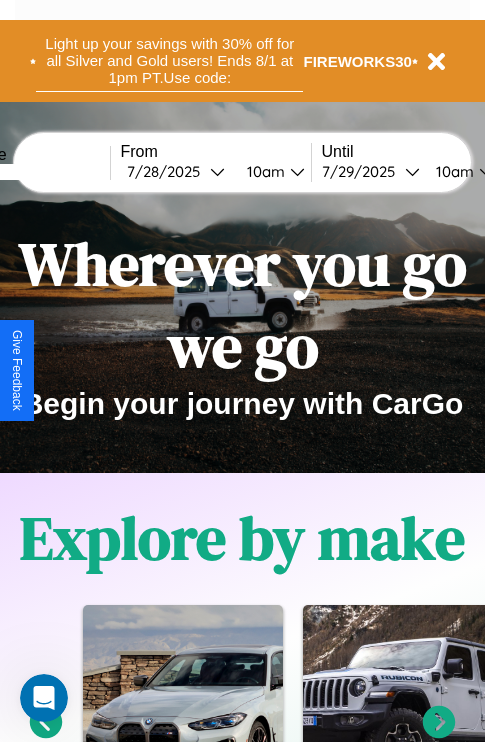 click on "Light up your savings with 30% off for all Silver and Gold users! Ends 8/1 at 1pm PT.  Use code:" at bounding box center [169, 61] 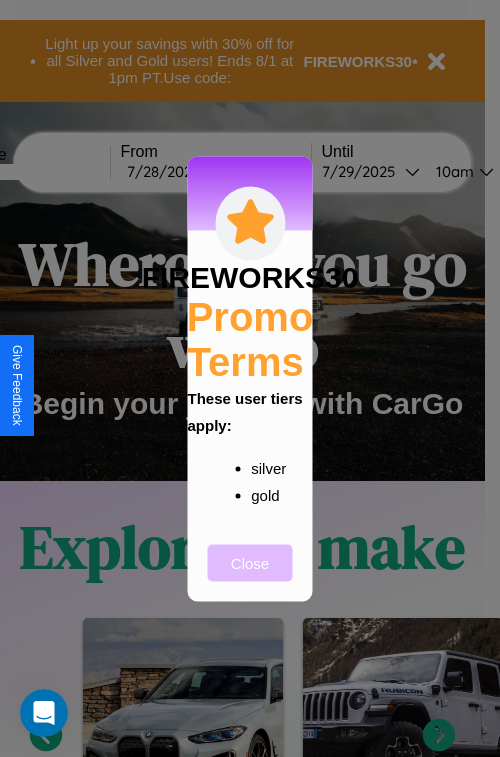click on "Close" at bounding box center [250, 562] 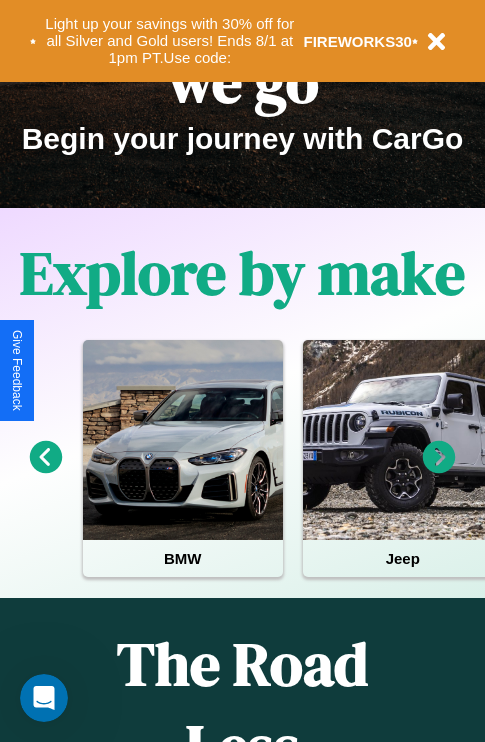 scroll, scrollTop: 308, scrollLeft: 0, axis: vertical 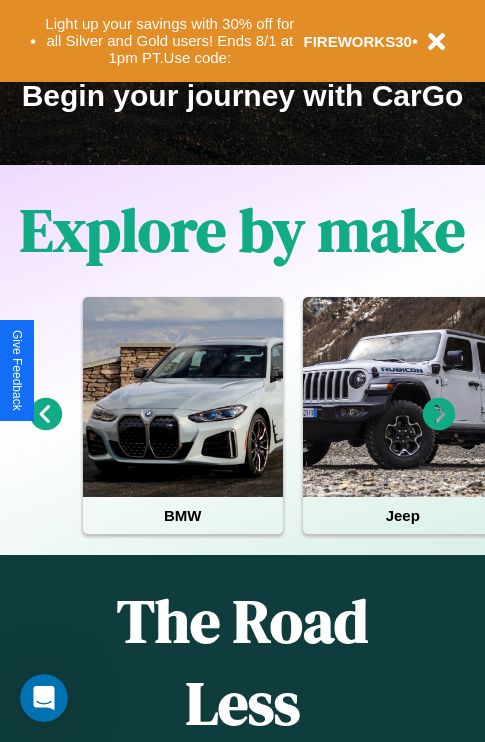 click 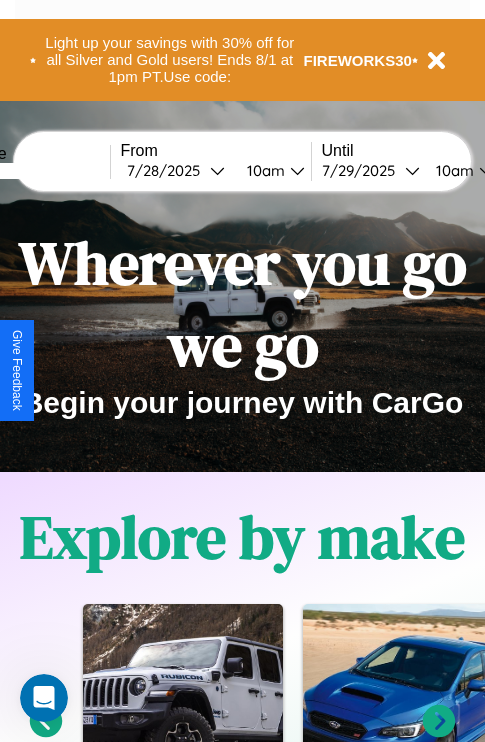 scroll, scrollTop: 0, scrollLeft: 0, axis: both 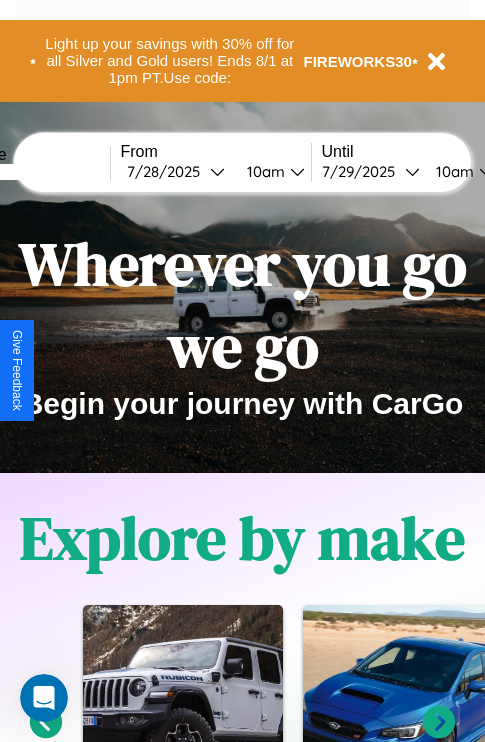 click at bounding box center (35, 172) 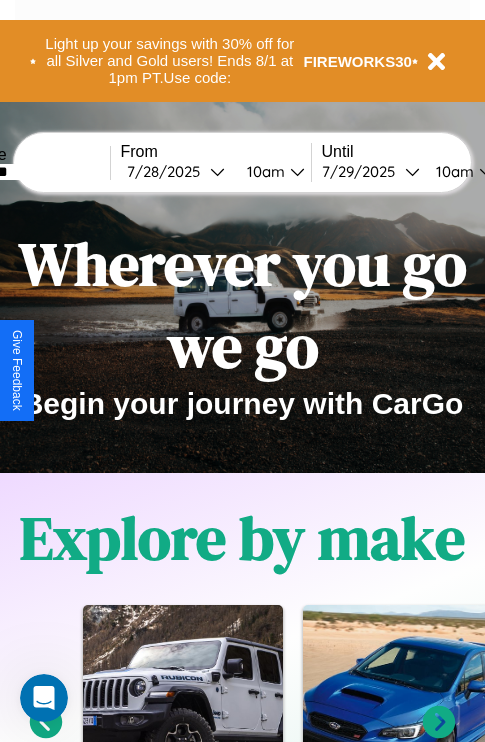 type on "********" 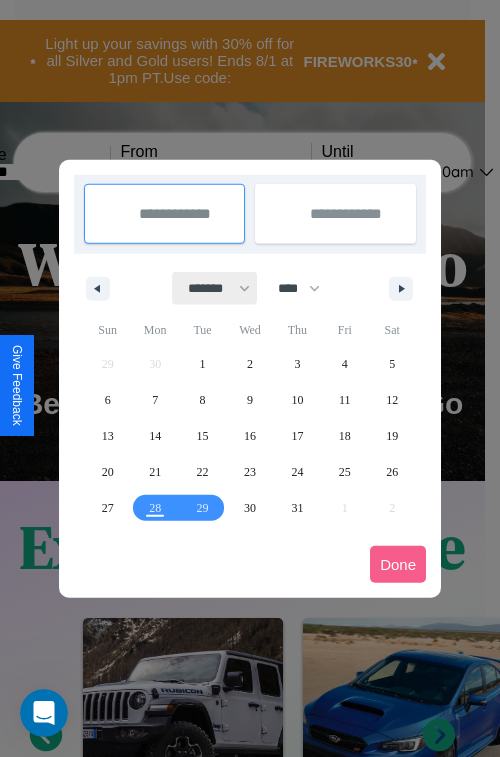 click on "******* ******** ***** ***** *** **** **** ****** ********* ******* ******** ********" at bounding box center [215, 288] 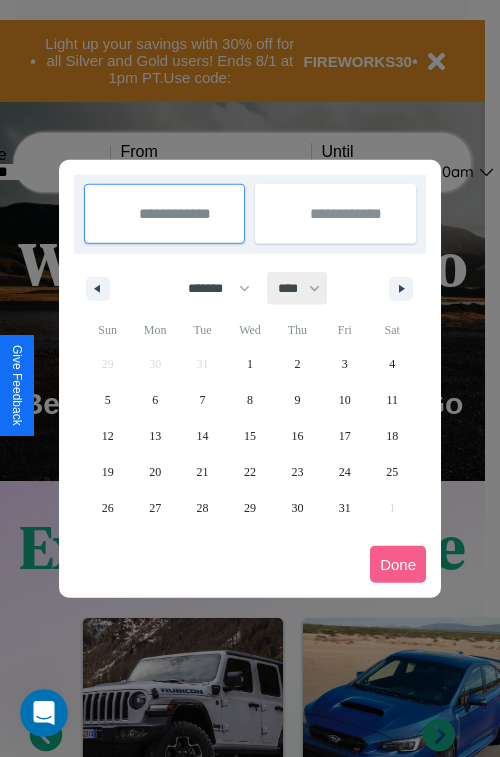 click on "**** **** **** **** **** **** **** **** **** **** **** **** **** **** **** **** **** **** **** **** **** **** **** **** **** **** **** **** **** **** **** **** **** **** **** **** **** **** **** **** **** **** **** **** **** **** **** **** **** **** **** **** **** **** **** **** **** **** **** **** **** **** **** **** **** **** **** **** **** **** **** **** **** **** **** **** **** **** **** **** **** **** **** **** **** **** **** **** **** **** **** **** **** **** **** **** **** **** **** **** **** **** **** **** **** **** **** **** **** **** **** **** **** **** **** **** **** **** **** **** ****" at bounding box center (298, 288) 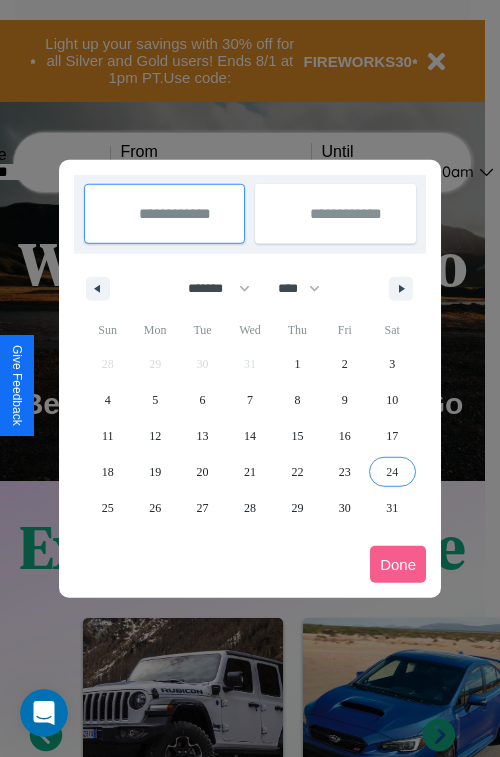 click on "24" at bounding box center (392, 472) 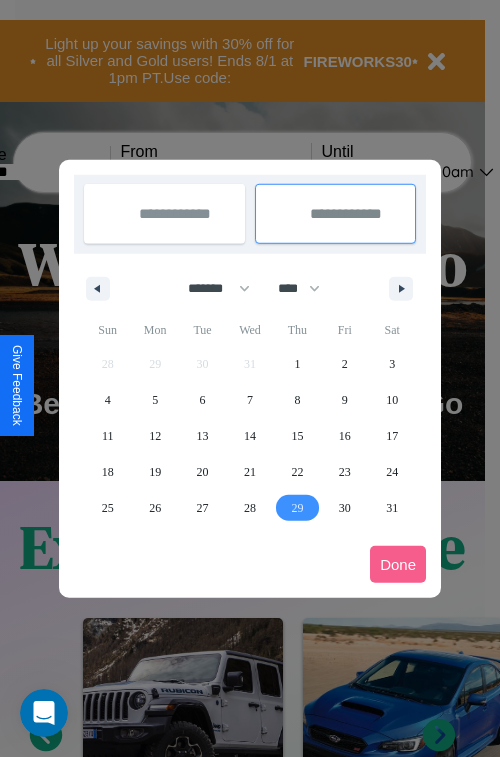click on "29" at bounding box center [297, 508] 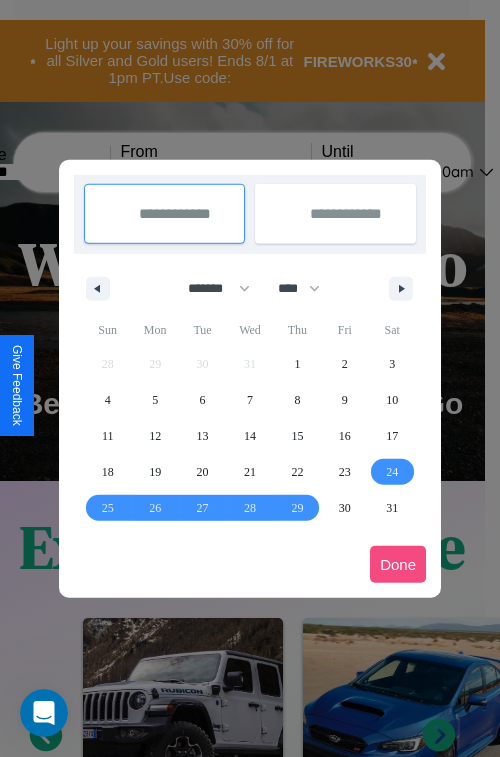click on "Done" at bounding box center (398, 564) 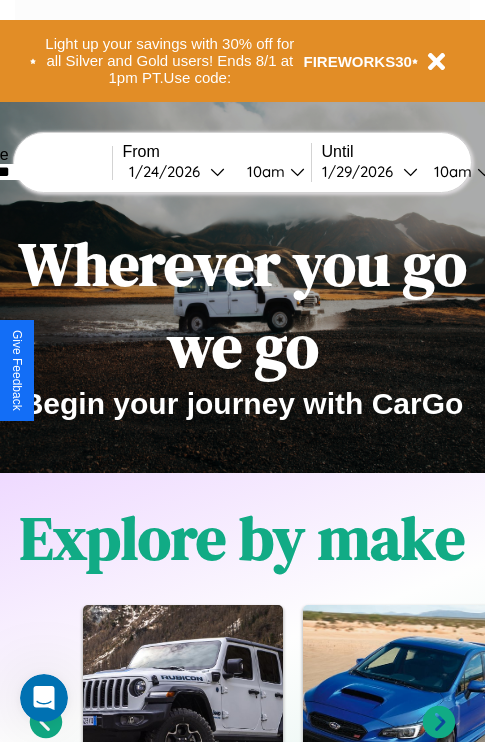 click on "10am" at bounding box center (263, 171) 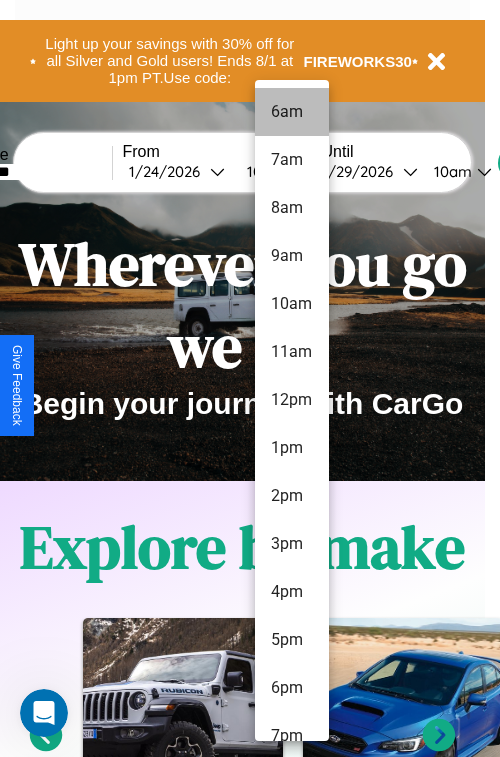 click on "6am" at bounding box center (292, 112) 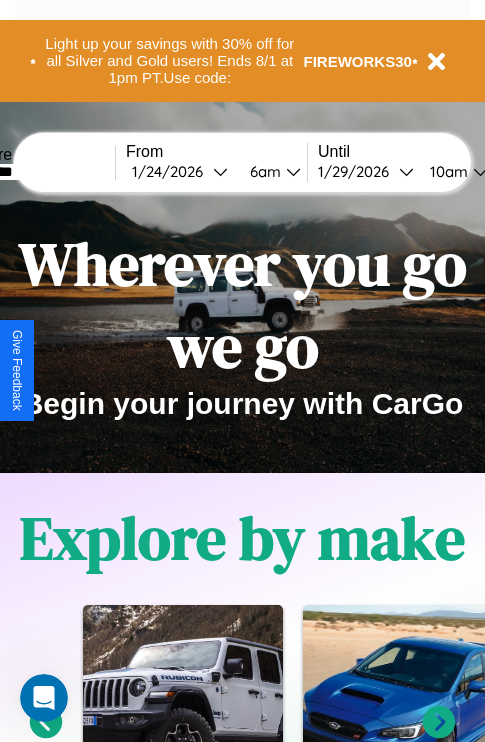 click on "10am" at bounding box center (446, 171) 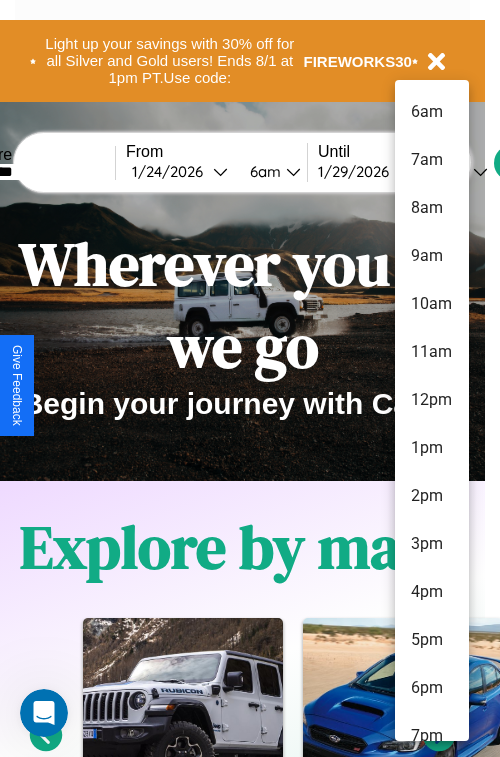 click on "5pm" at bounding box center (432, 640) 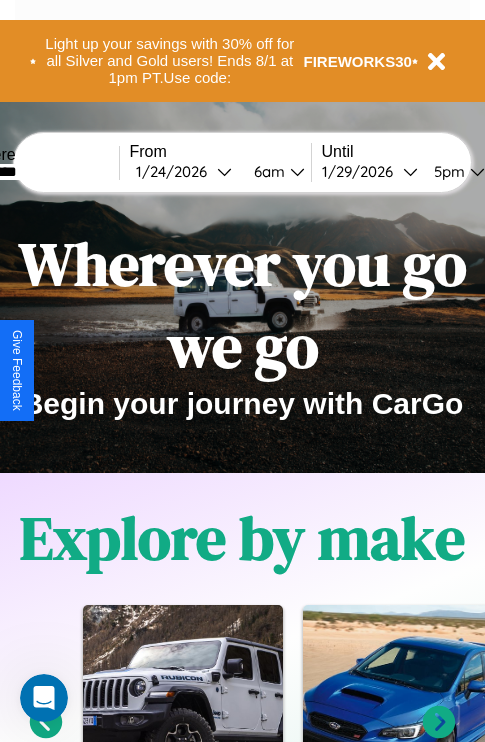 scroll, scrollTop: 0, scrollLeft: 68, axis: horizontal 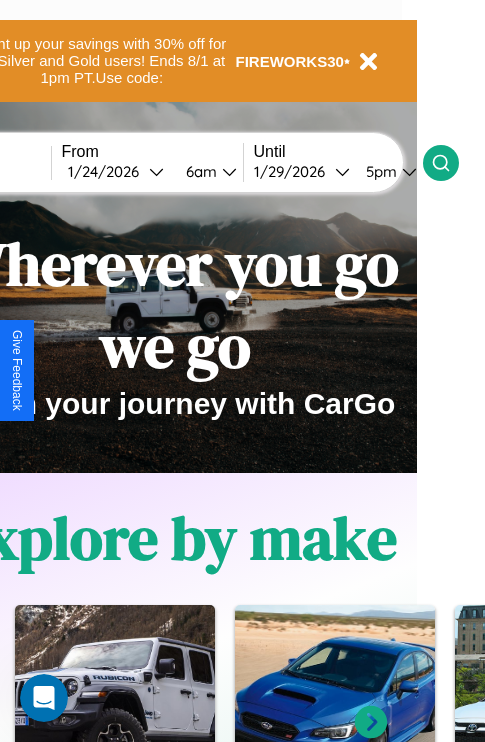 click 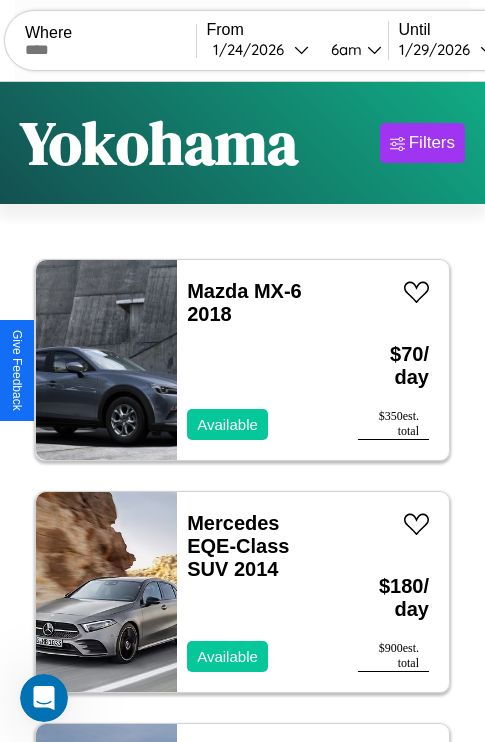 scroll, scrollTop: 95, scrollLeft: 0, axis: vertical 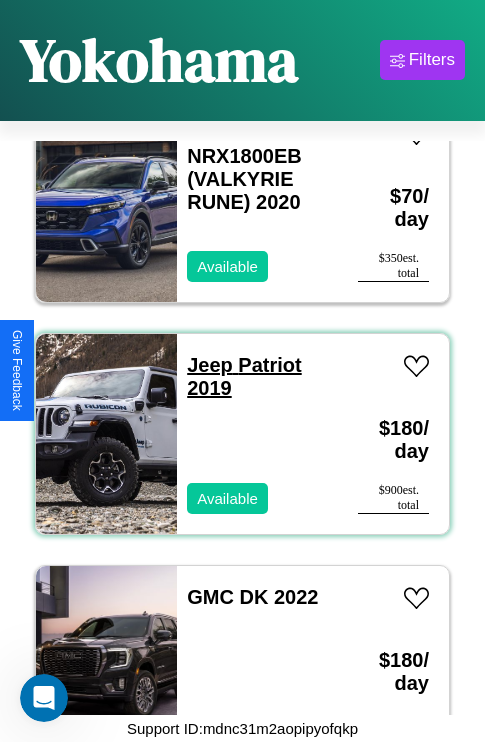 click on "Jeep   Patriot   2019" at bounding box center (244, 376) 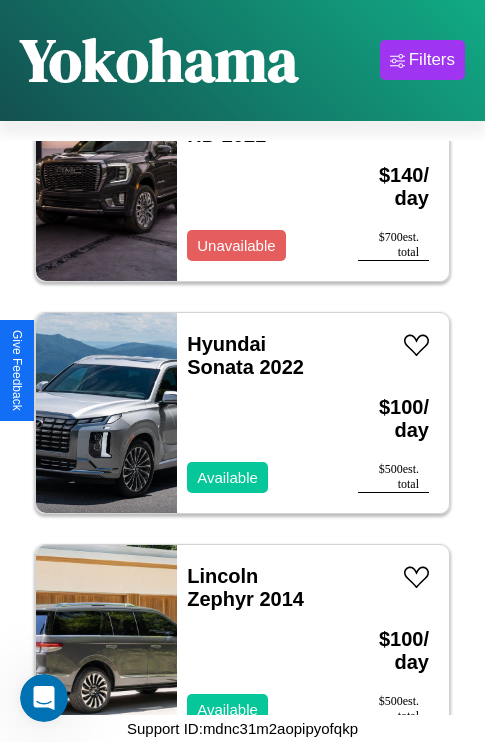 scroll, scrollTop: 1003, scrollLeft: 0, axis: vertical 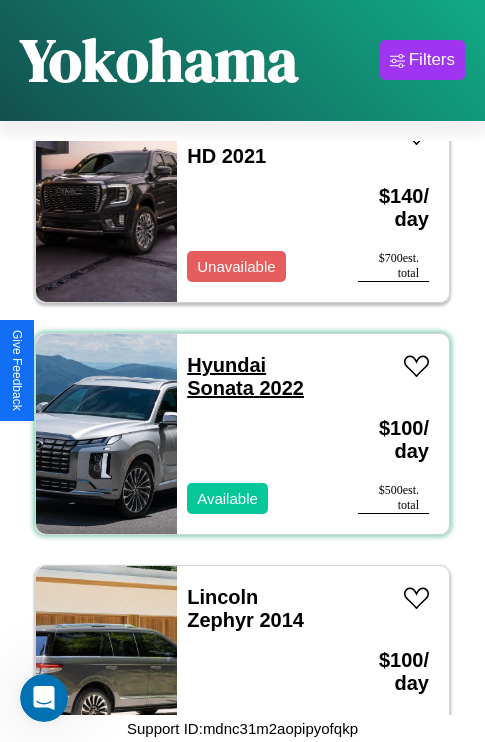 click on "Hyundai   Sonata   2022" at bounding box center (245, 376) 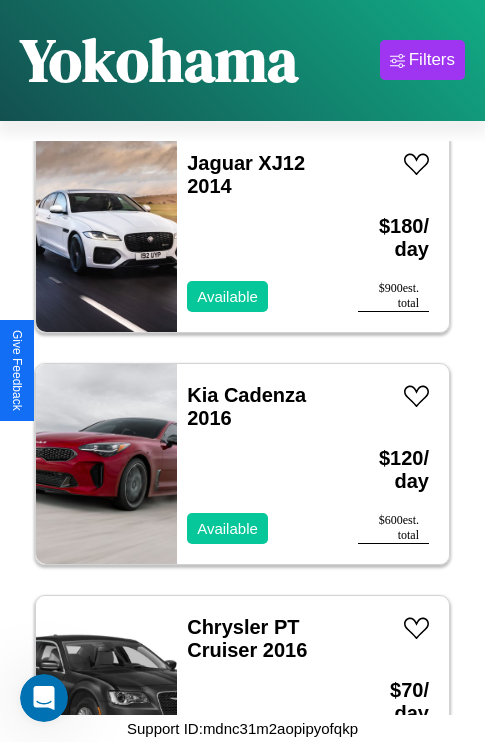 scroll, scrollTop: 4019, scrollLeft: 0, axis: vertical 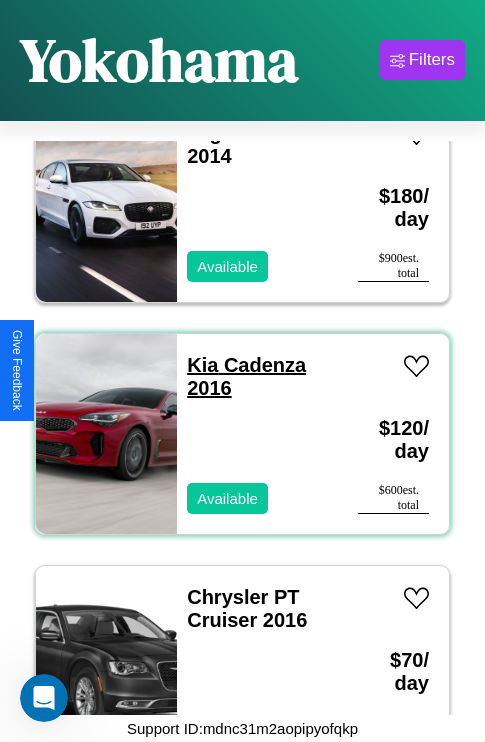 click on "Kia   Cadenza   2016" at bounding box center [246, 376] 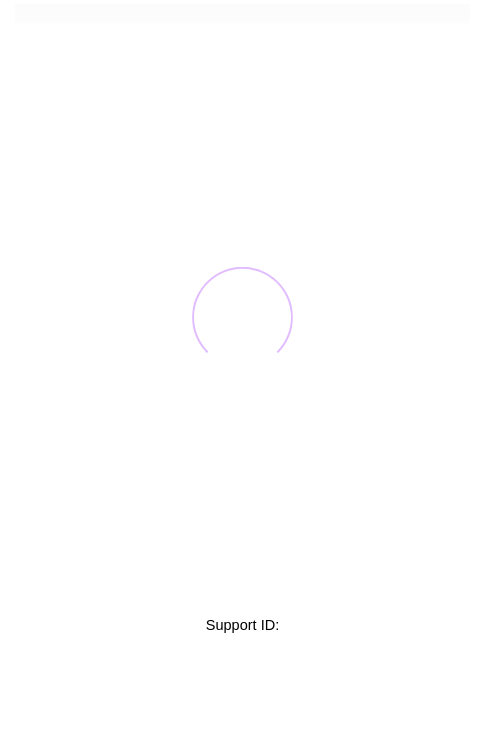 scroll, scrollTop: 0, scrollLeft: 0, axis: both 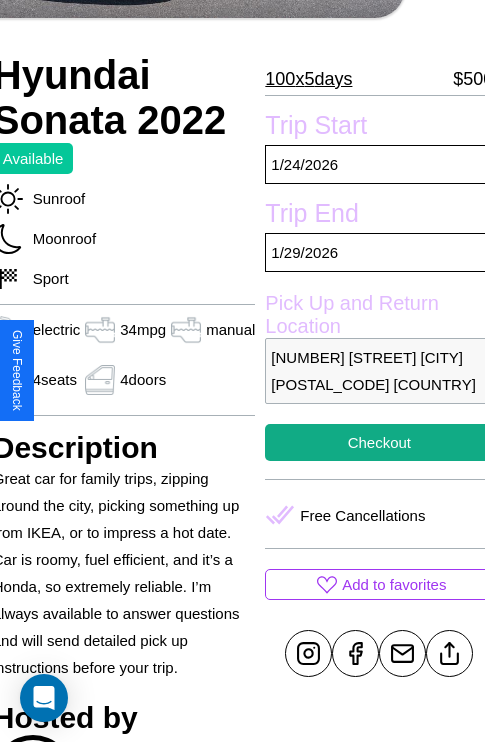 click on "[NUMBER] [STREET]  [CITY]  [POSTAL_CODE] [COUNTRY]" at bounding box center (379, 371) 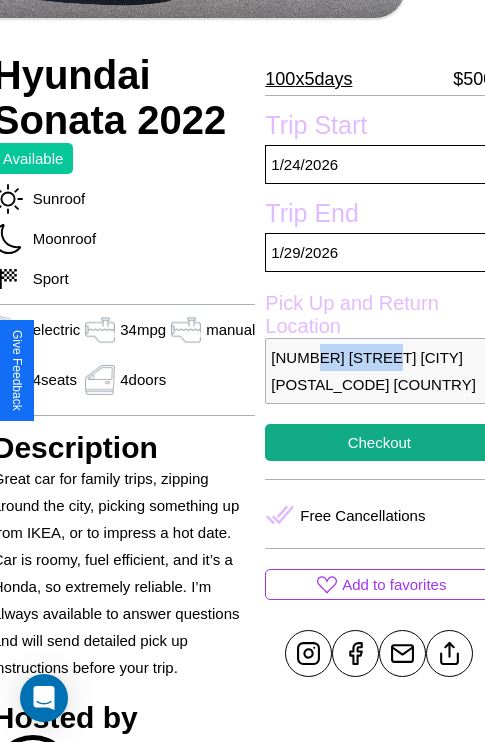 click on "[NUMBER] [STREET]  [CITY]  [POSTAL_CODE] [COUNTRY]" at bounding box center [379, 371] 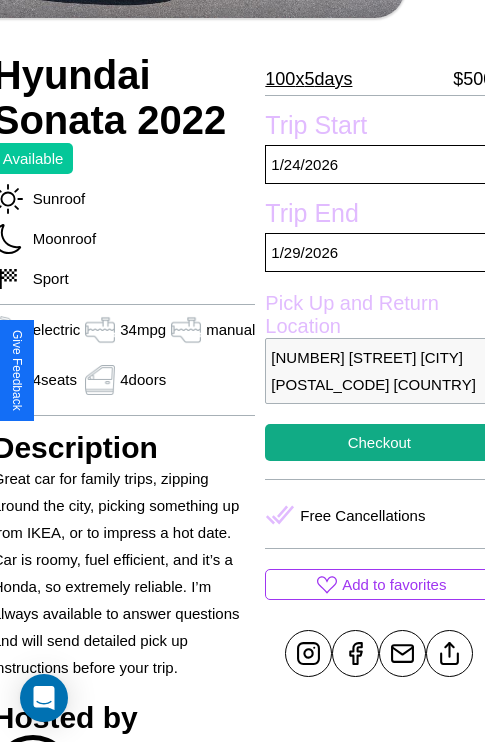 click on "[NUMBER] [STREET]  [CITY]  [POSTAL_CODE] [COUNTRY]" at bounding box center [379, 371] 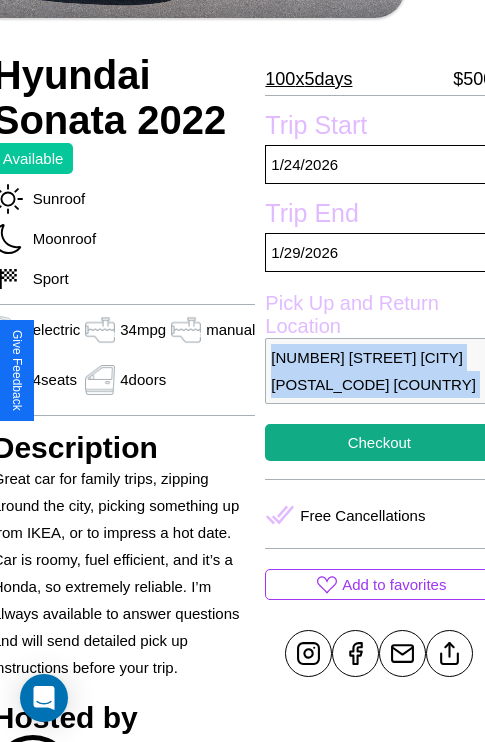 click on "[NUMBER] [STREET]  [CITY]  [POSTAL_CODE] [COUNTRY]" at bounding box center [379, 371] 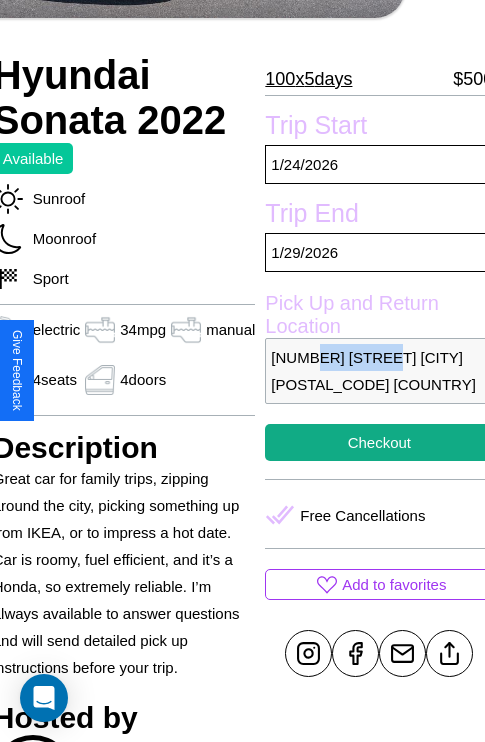 click on "[NUMBER] [STREET]  [CITY]  [POSTAL_CODE] [COUNTRY]" at bounding box center (379, 371) 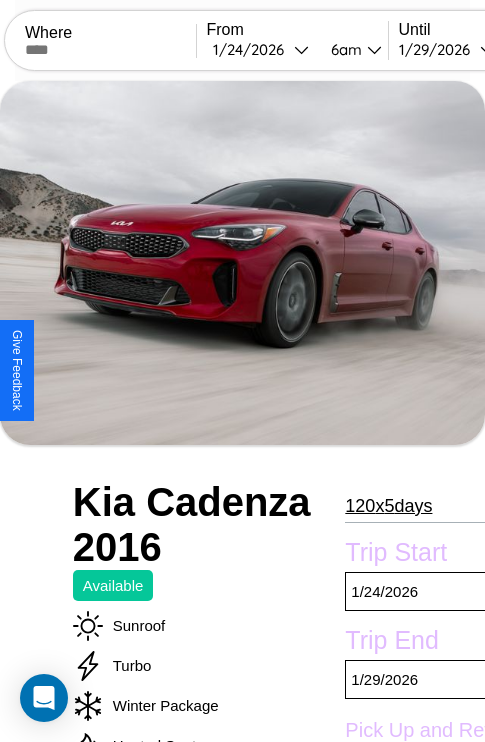 scroll, scrollTop: 669, scrollLeft: 0, axis: vertical 